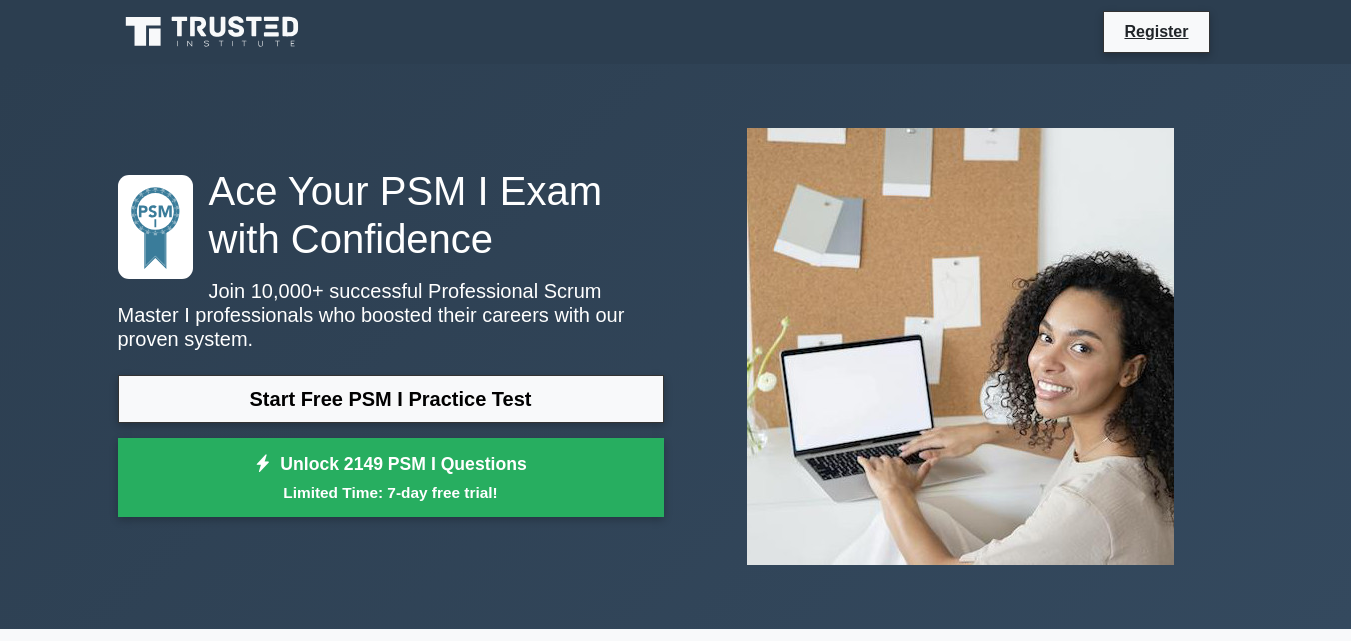 scroll, scrollTop: 0, scrollLeft: 0, axis: both 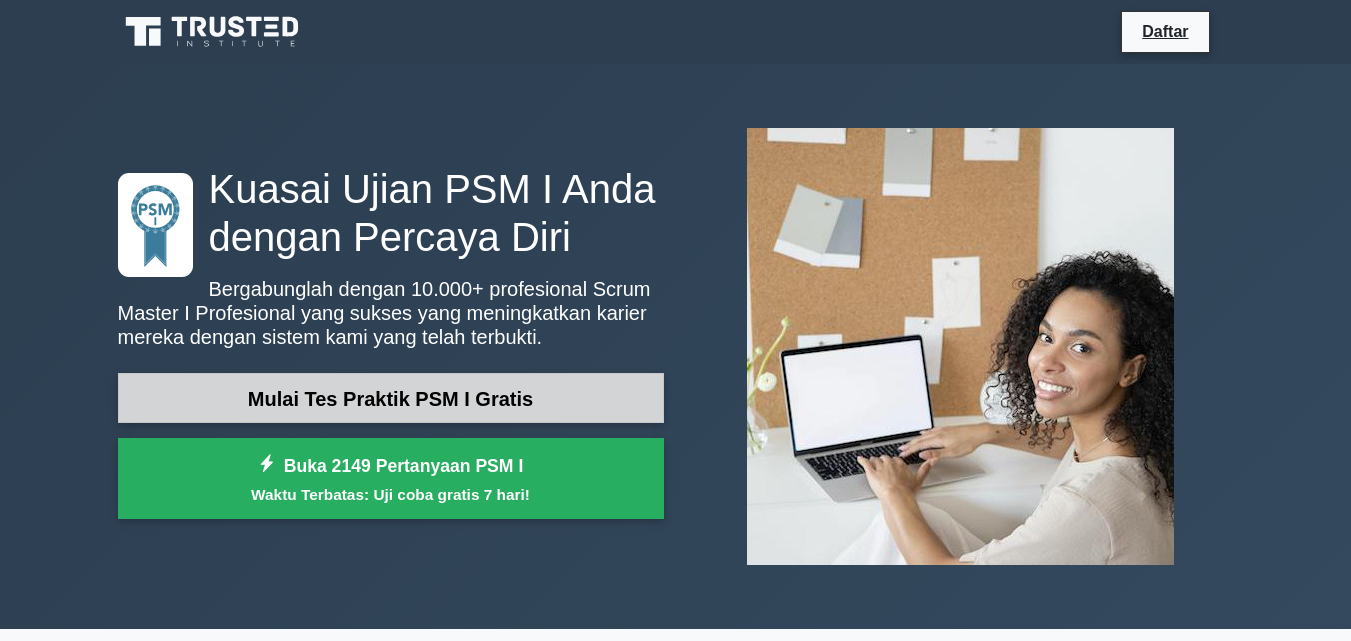 click on "Mulai Tes Praktik PSM I Gratis" at bounding box center [390, 399] 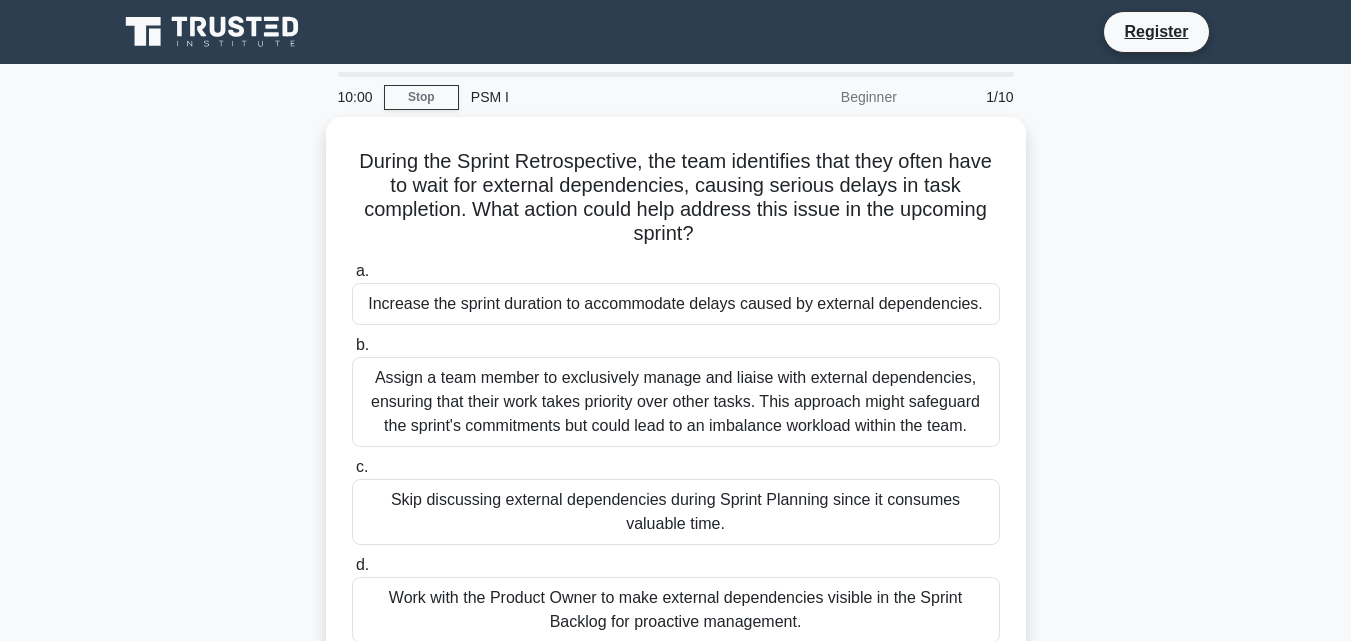 scroll, scrollTop: 0, scrollLeft: 0, axis: both 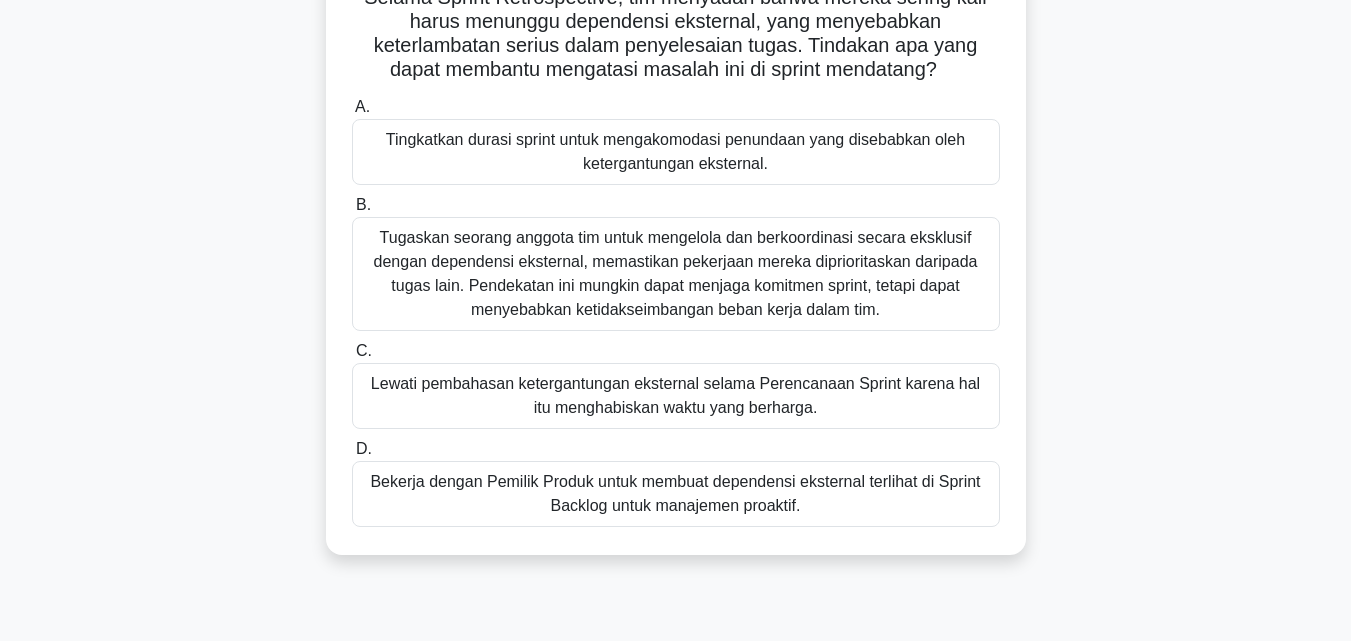 drag, startPoint x: 747, startPoint y: 427, endPoint x: 755, endPoint y: 413, distance: 16.124516 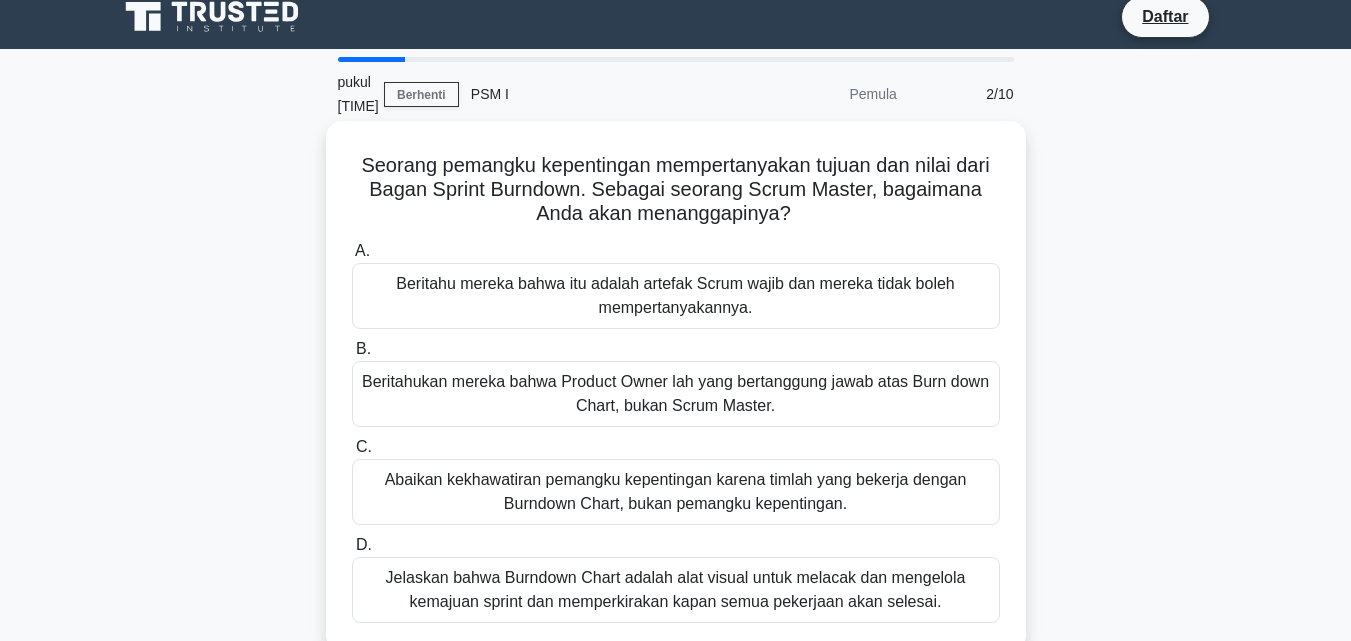 scroll, scrollTop: 0, scrollLeft: 0, axis: both 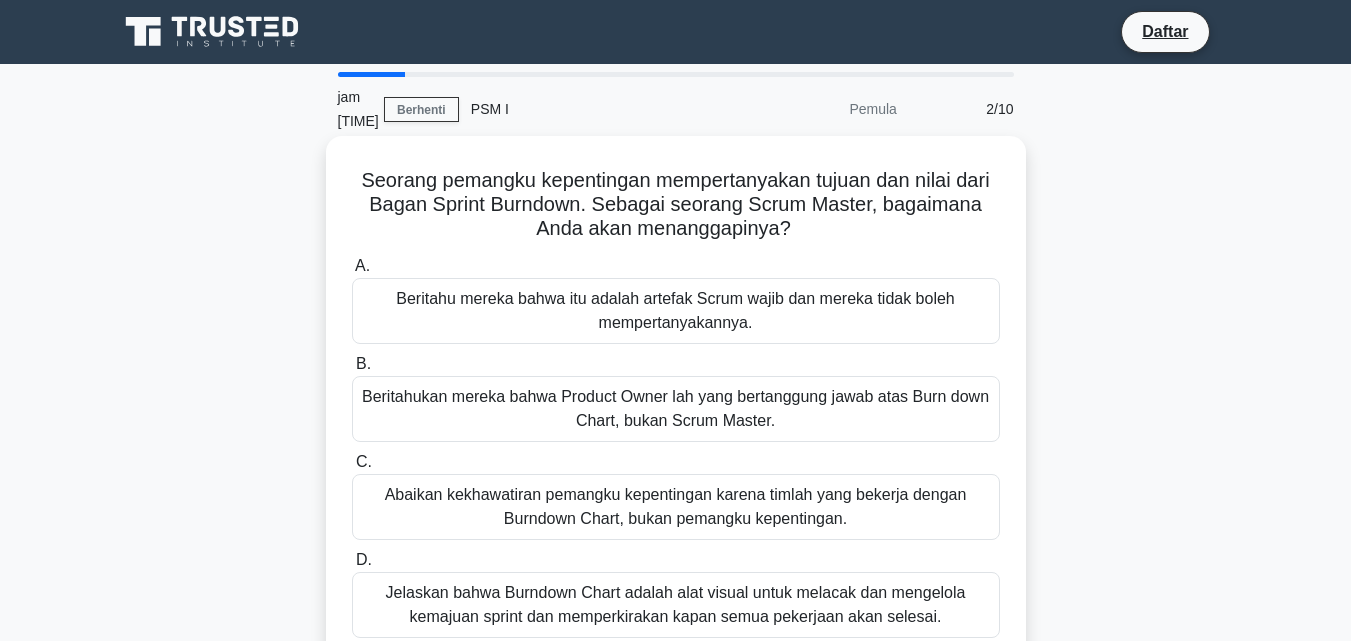 click on "Abaikan kekhawatiran pemangku kepentingan karena timlah yang bekerja dengan Burndown Chart, bukan pemangku kepentingan." at bounding box center (676, 507) 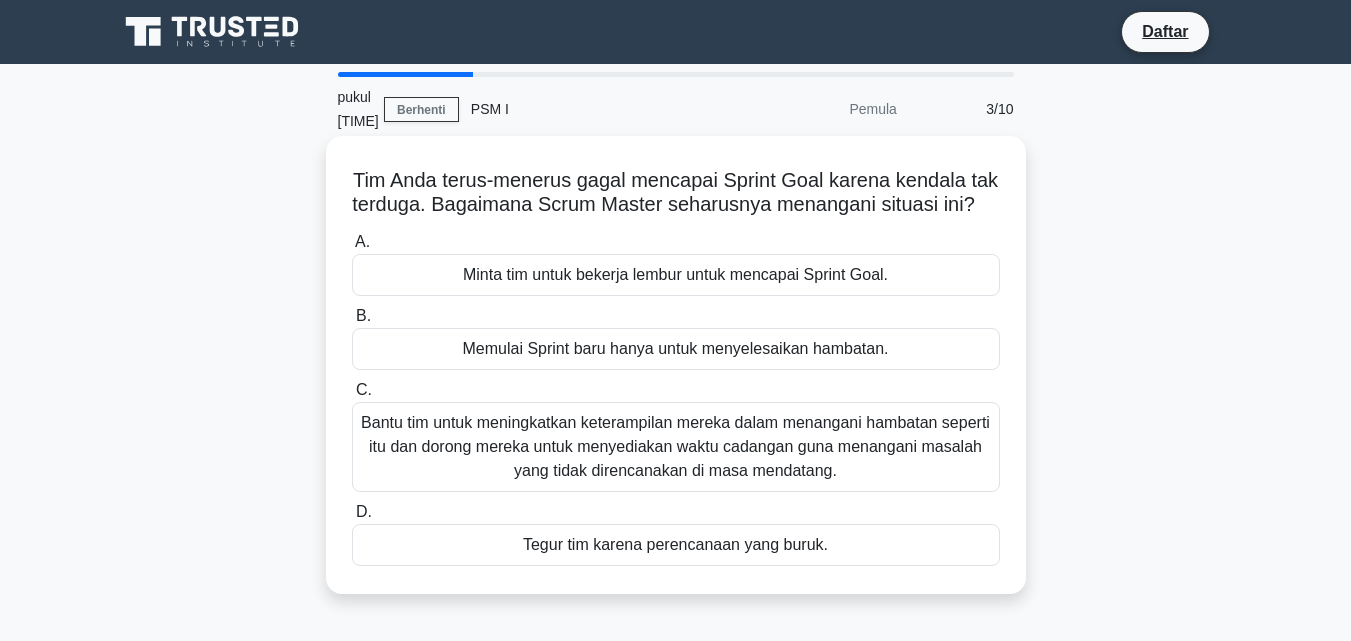 click on "Bantu tim untuk meningkatkan keterampilan mereka dalam menangani hambatan seperti itu dan dorong mereka untuk menyediakan waktu cadangan guna menangani masalah yang tidak direncanakan di masa mendatang." at bounding box center (676, 447) 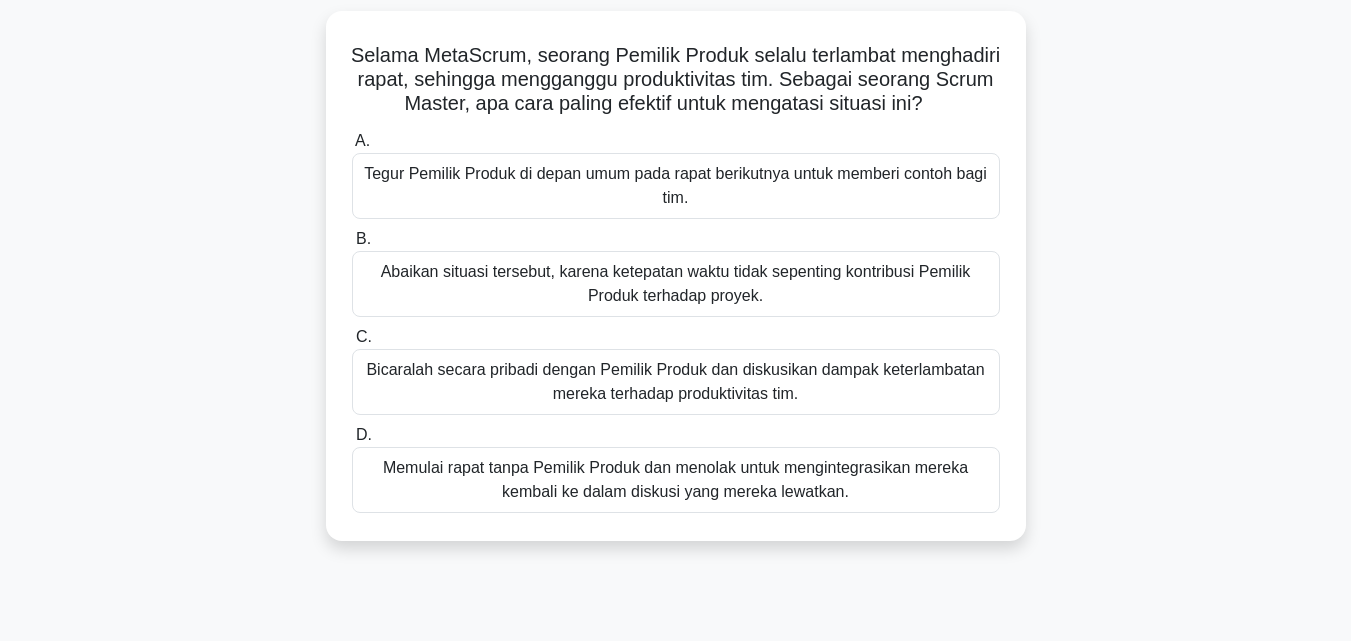 scroll, scrollTop: 134, scrollLeft: 0, axis: vertical 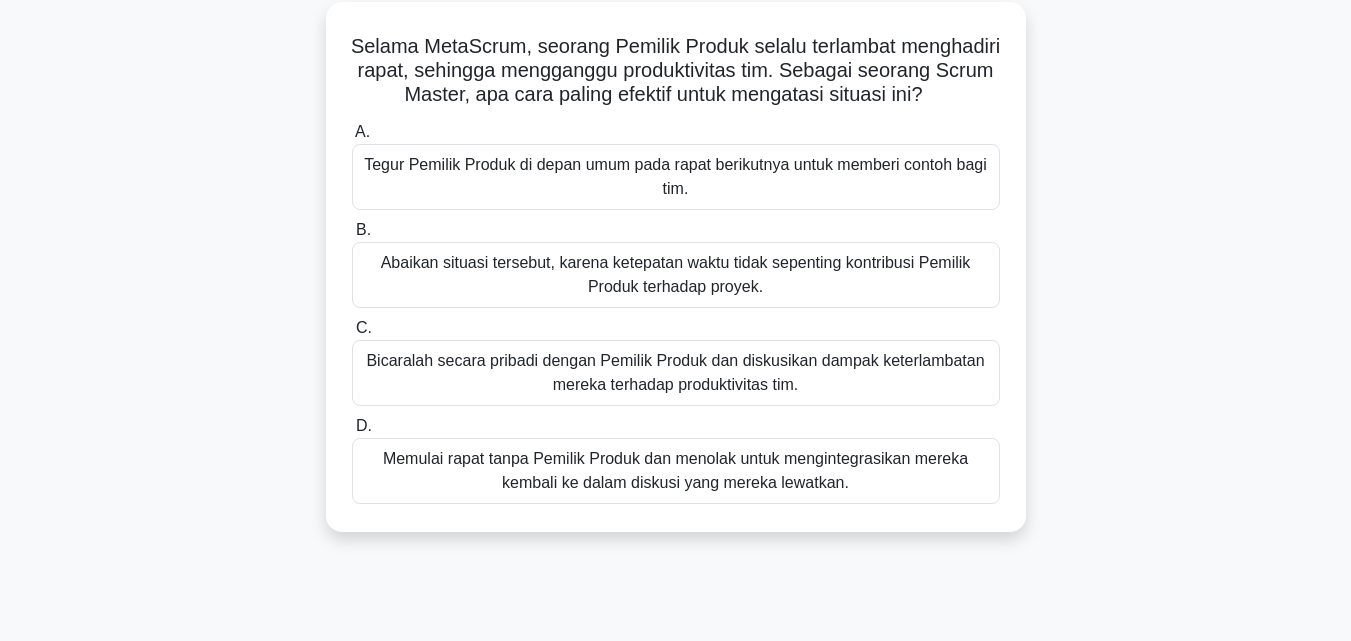 click on "Bicaralah secara pribadi dengan Pemilik Produk dan diskusikan dampak keterlambatan mereka terhadap produktivitas tim." at bounding box center (675, 372) 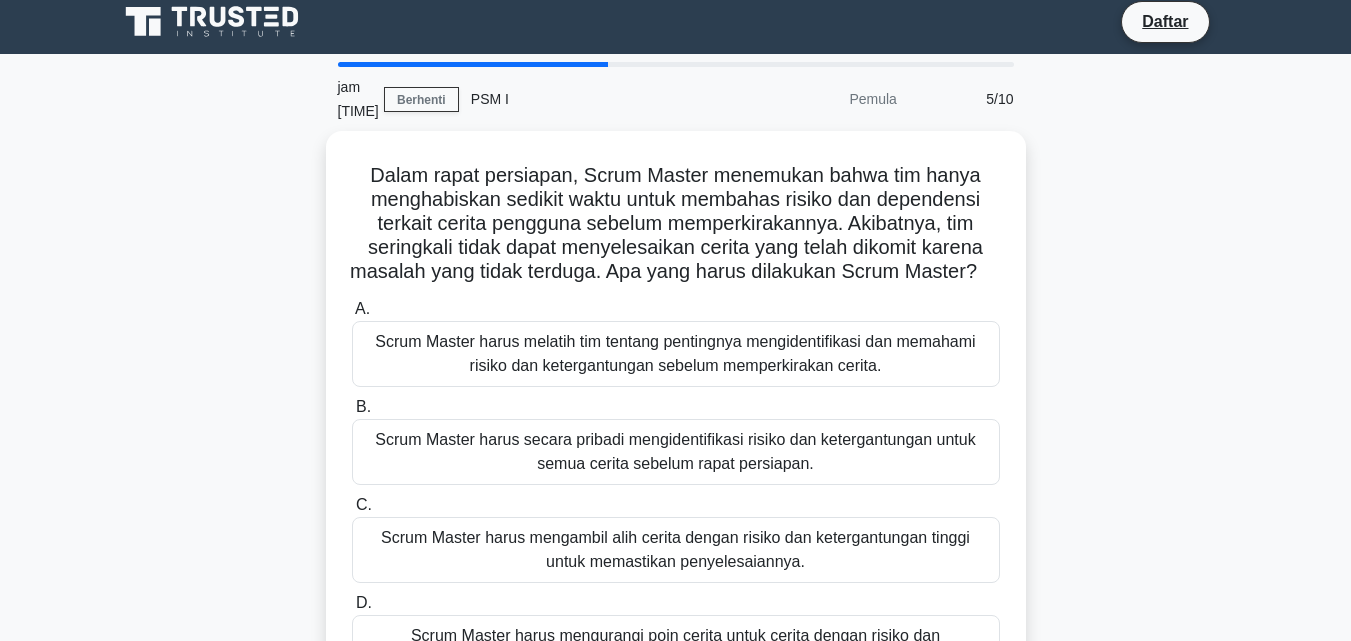 scroll, scrollTop: 0, scrollLeft: 0, axis: both 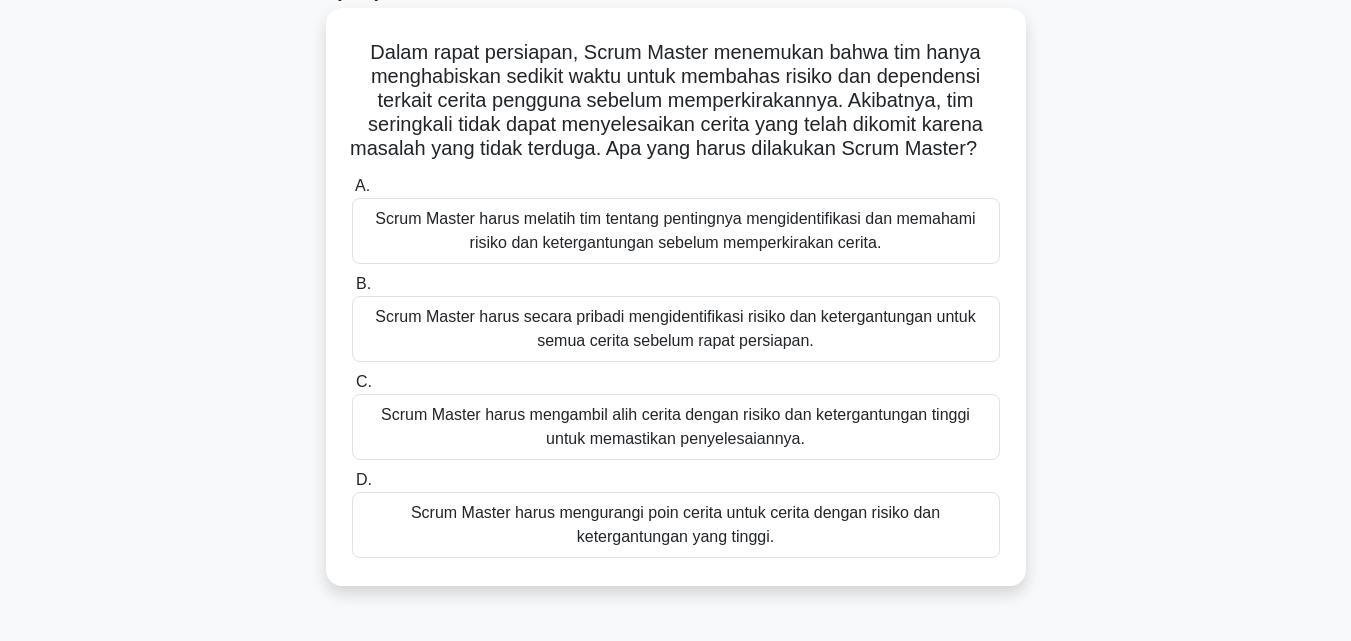 click on "Scrum Master harus secara pribadi mengidentifikasi risiko dan ketergantungan untuk semua cerita sebelum rapat persiapan." at bounding box center [675, 328] 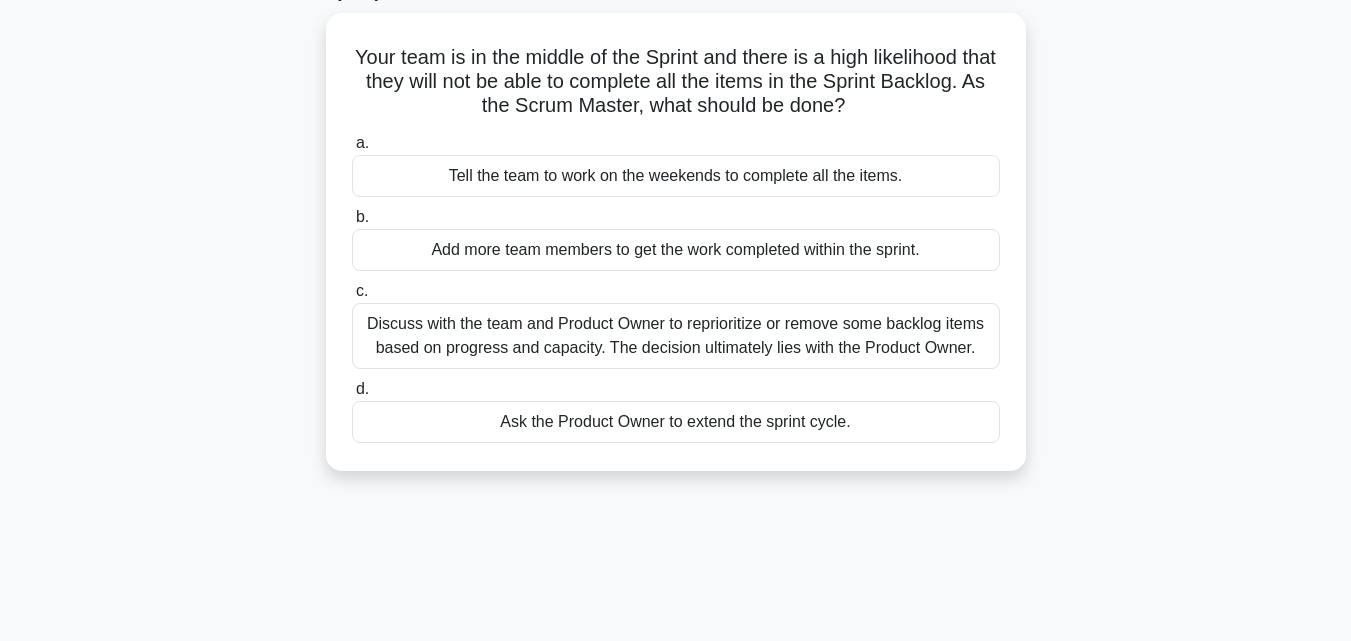 click on "Discuss with the team and Product Owner to reprioritize or remove some backlog items based on progress and capacity. The decision ultimately lies with the Product Owner." at bounding box center [676, 336] 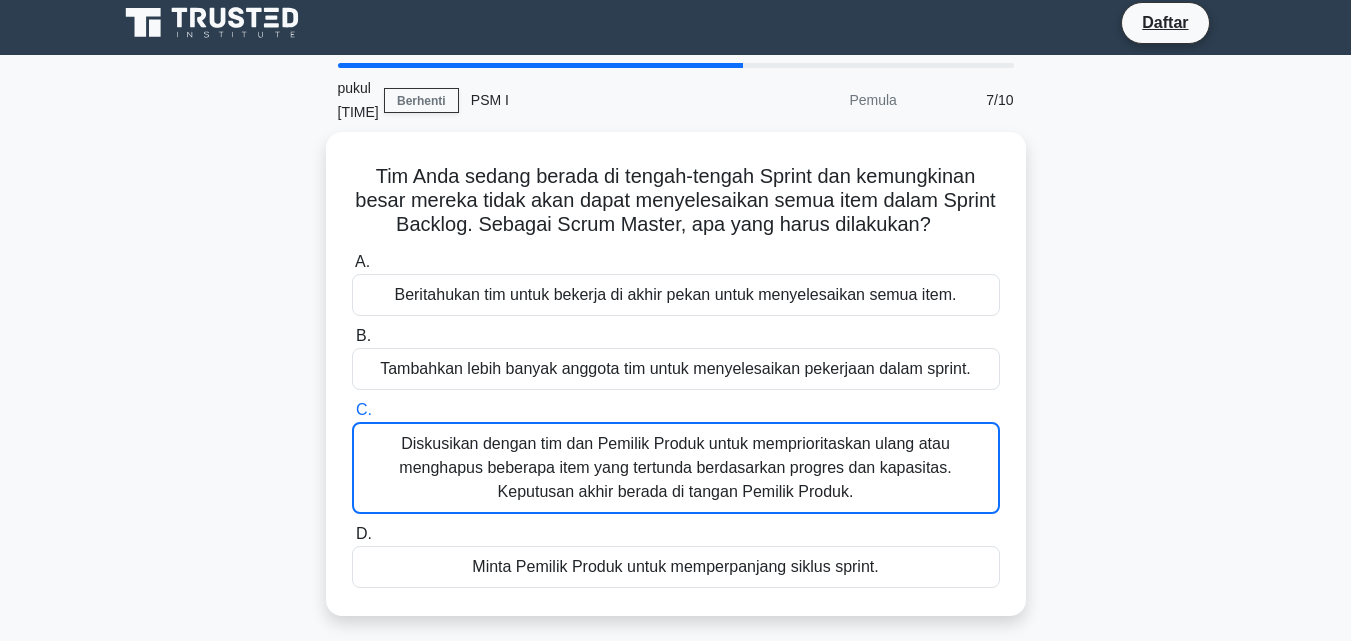 scroll, scrollTop: 0, scrollLeft: 0, axis: both 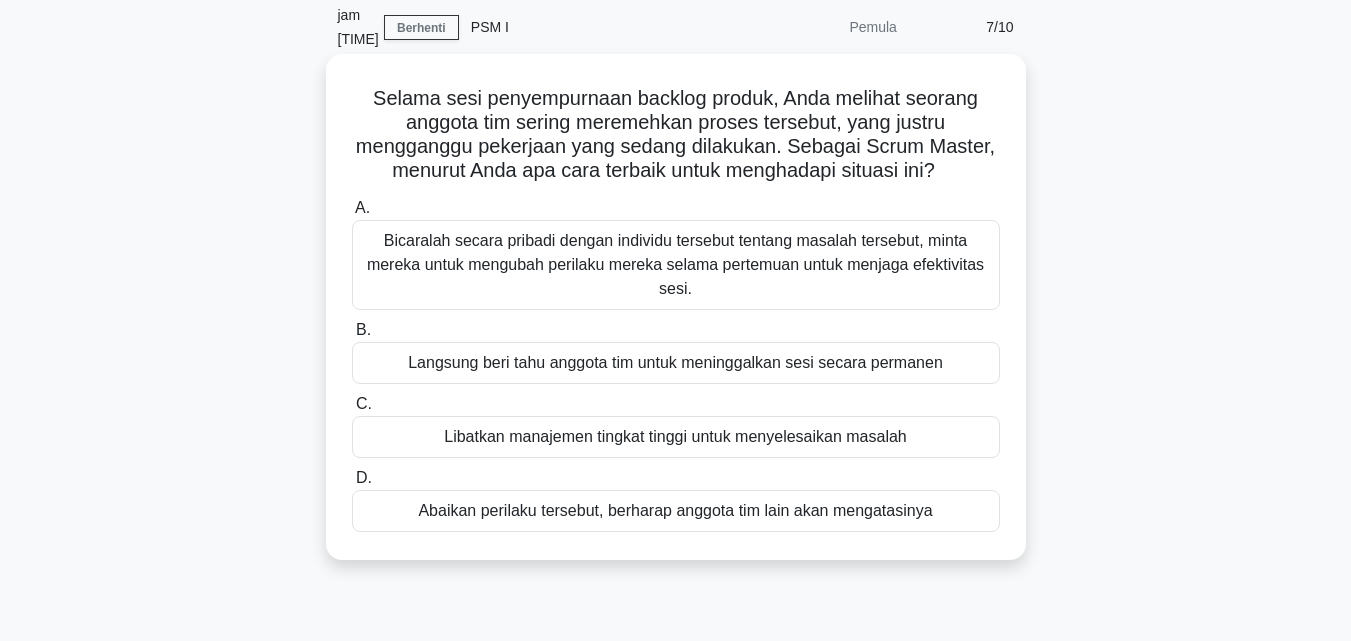 click on "Libatkan manajemen tingkat tinggi untuk menyelesaikan masalah" at bounding box center (675, 436) 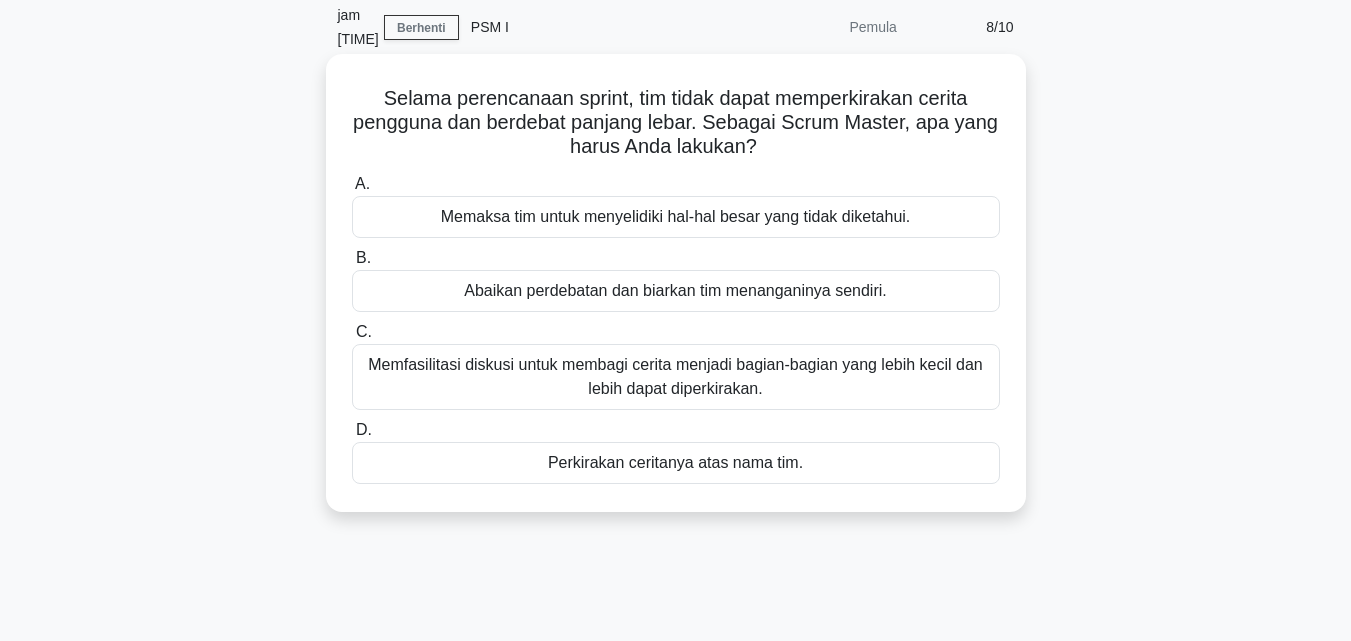 scroll, scrollTop: 0, scrollLeft: 0, axis: both 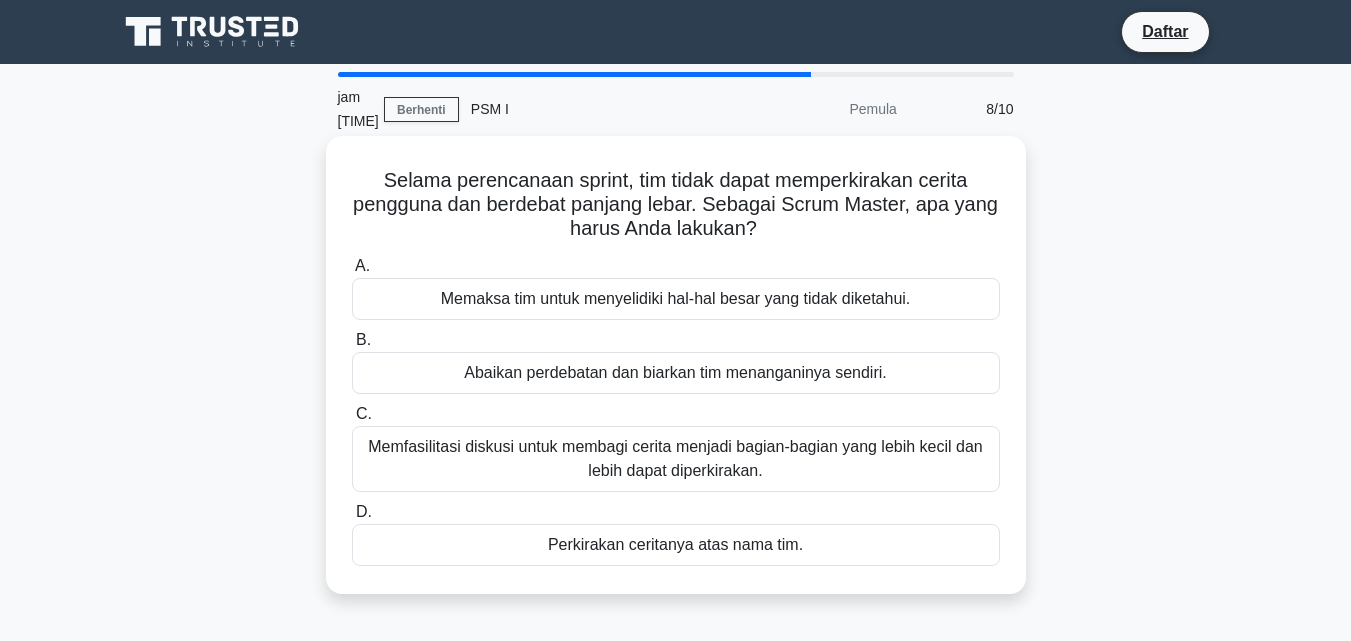 click on "Memaksa tim untuk menyelidiki hal-hal besar yang tidak diketahui." at bounding box center (676, 298) 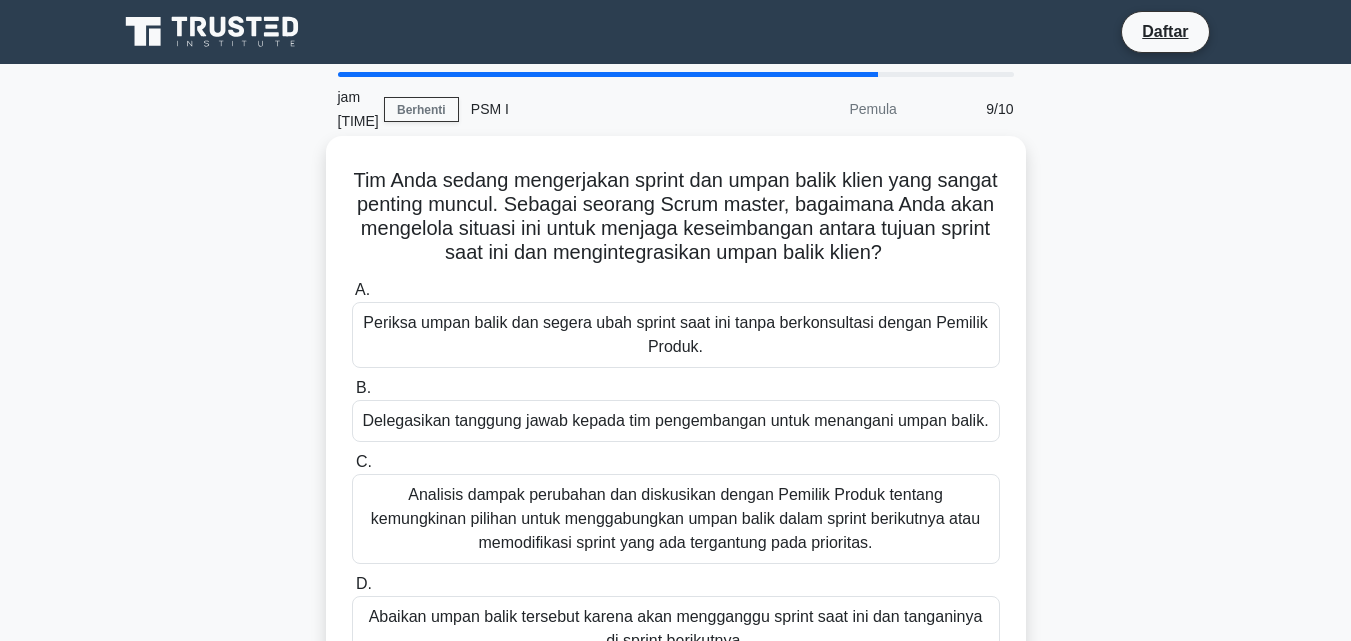click on "Analisis dampak perubahan dan diskusikan dengan Pemilik Produk tentang kemungkinan pilihan untuk menggabungkan umpan balik dalam sprint berikutnya atau memodifikasi sprint yang ada tergantung pada prioritas." at bounding box center (675, 518) 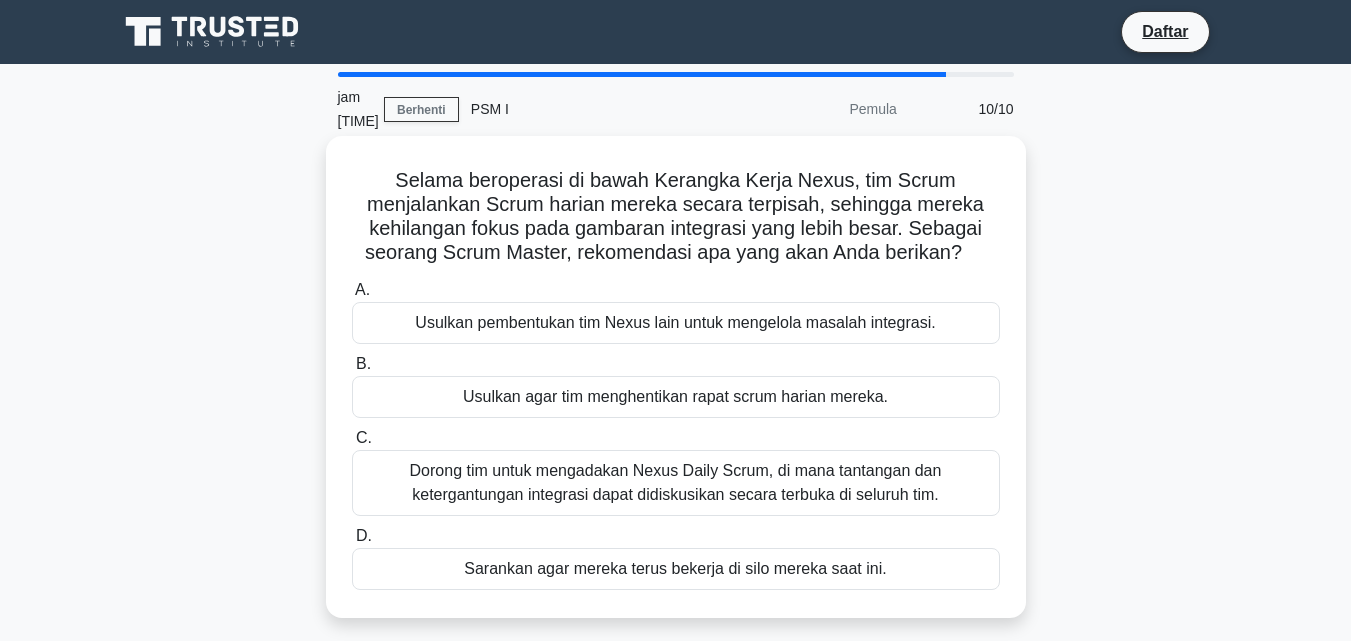 click on "Usulkan pembentukan tim Nexus lain untuk mengelola masalah integrasi." at bounding box center [675, 322] 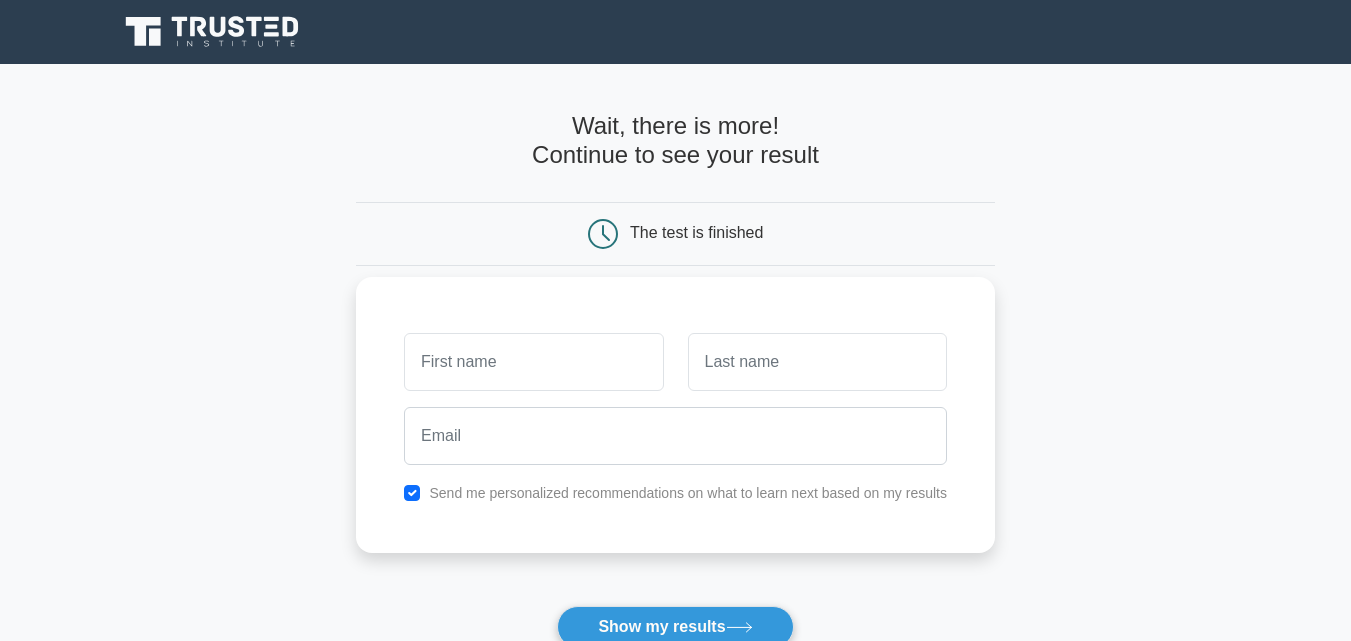 scroll, scrollTop: 0, scrollLeft: 0, axis: both 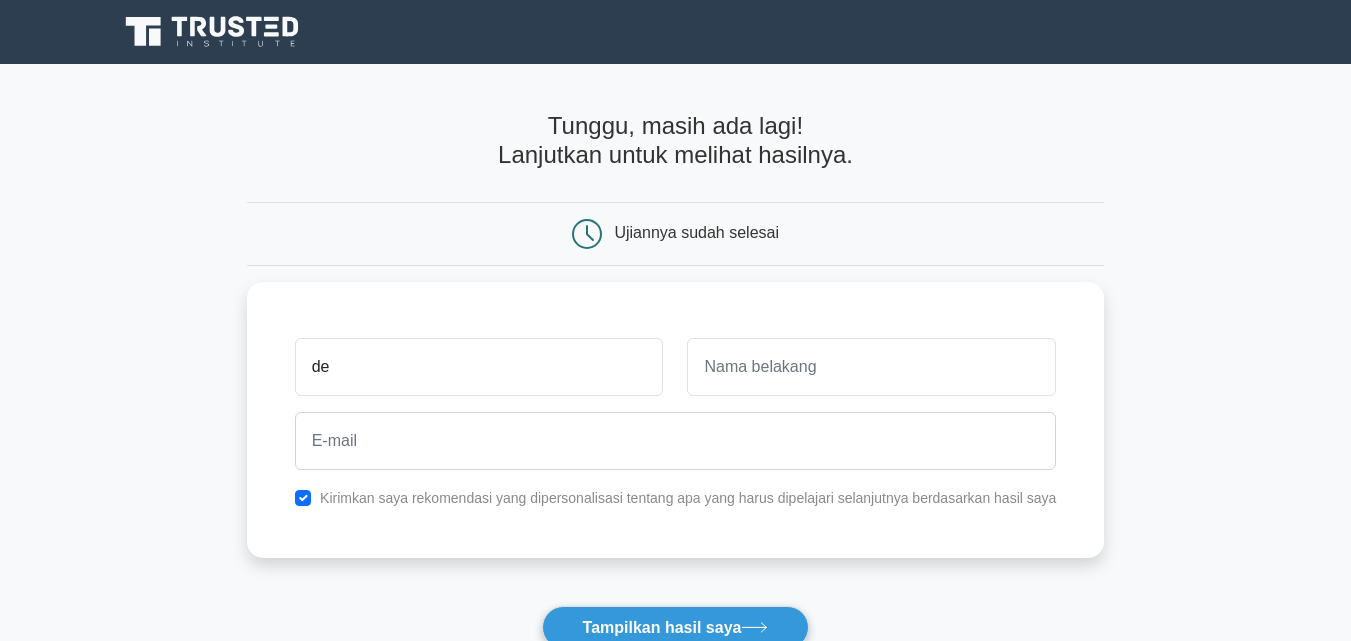 type on "d" 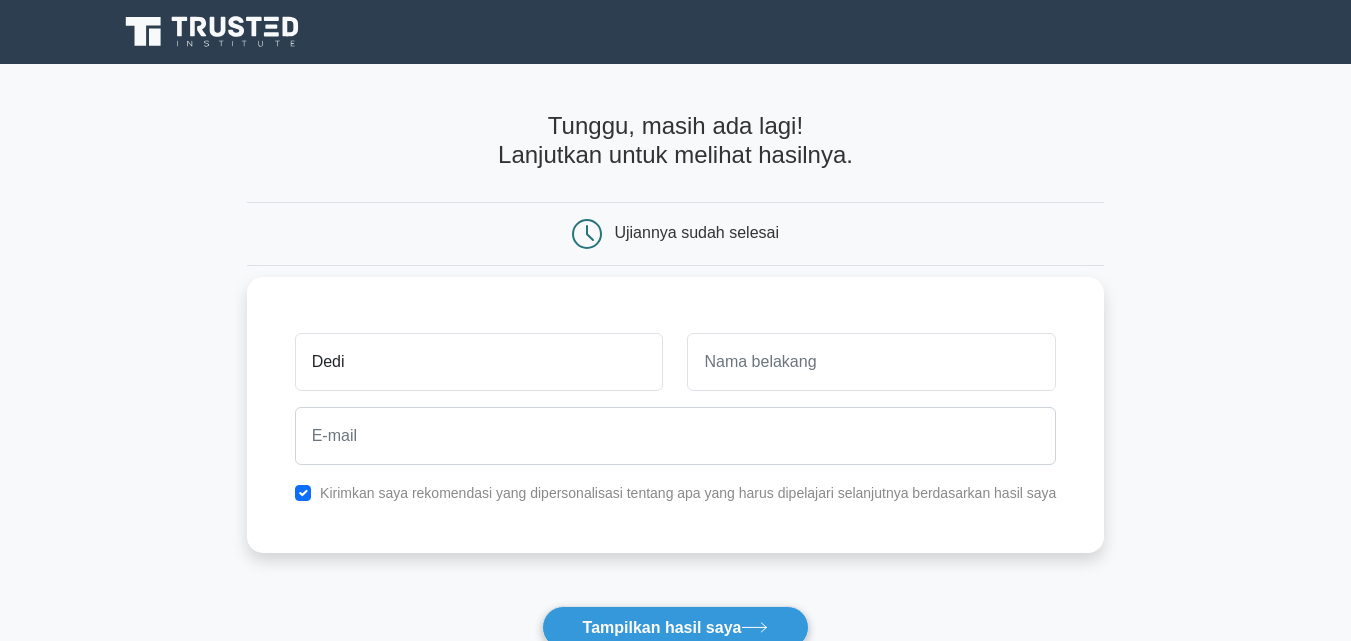 type on "[NAME]" 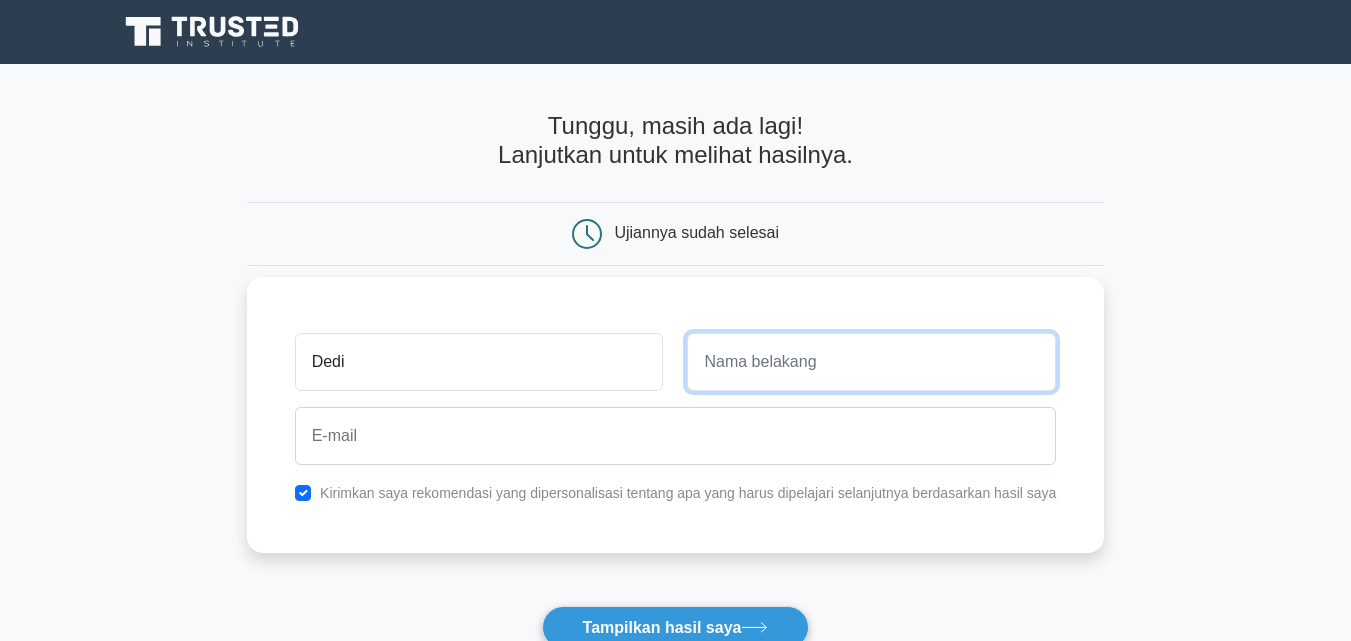 click at bounding box center (871, 362) 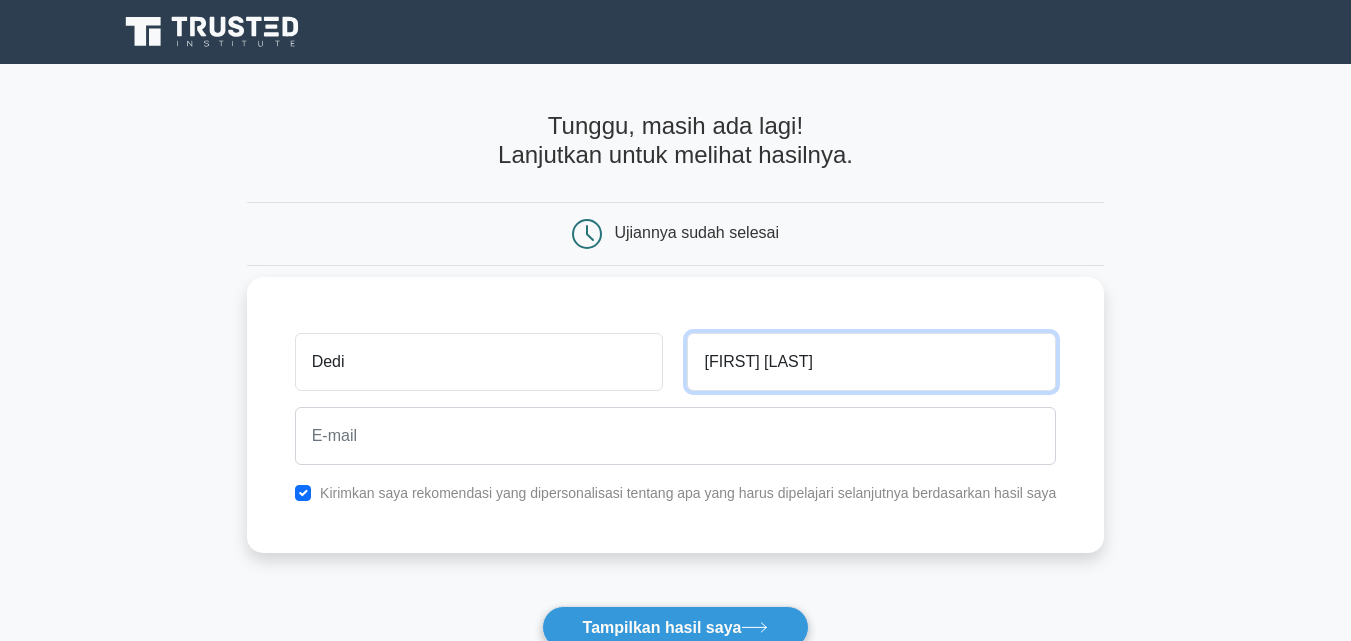 type on "Nuridwan" 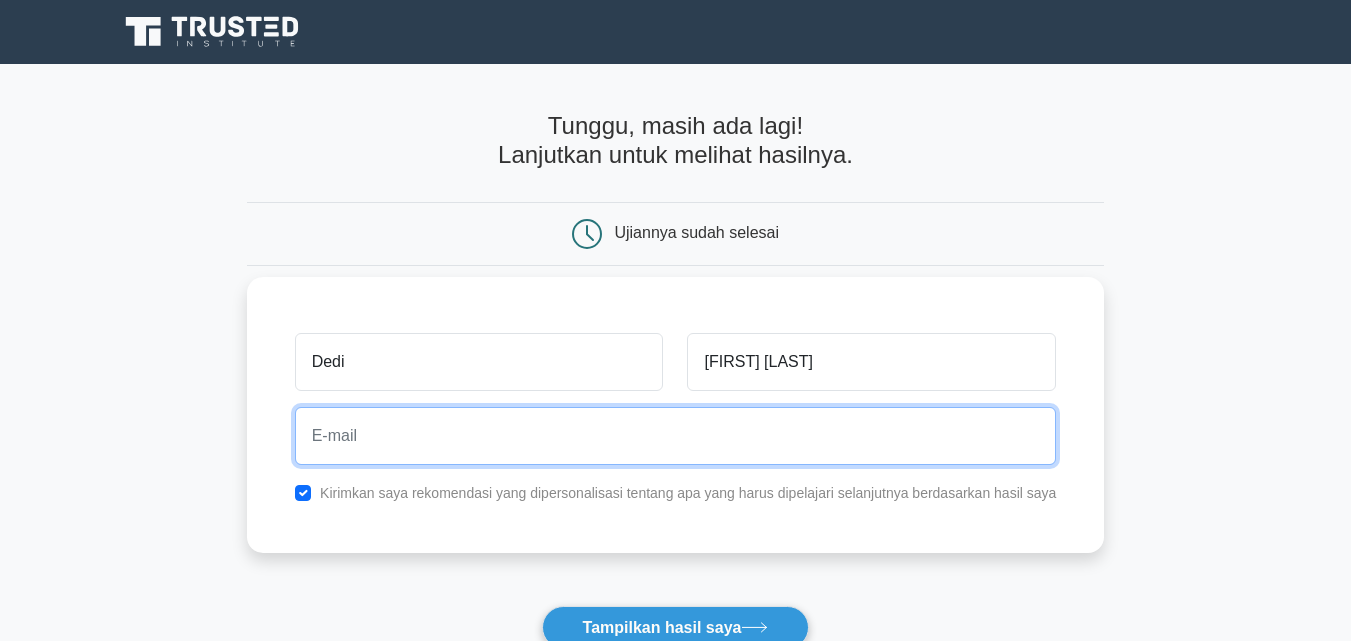 click at bounding box center [676, 436] 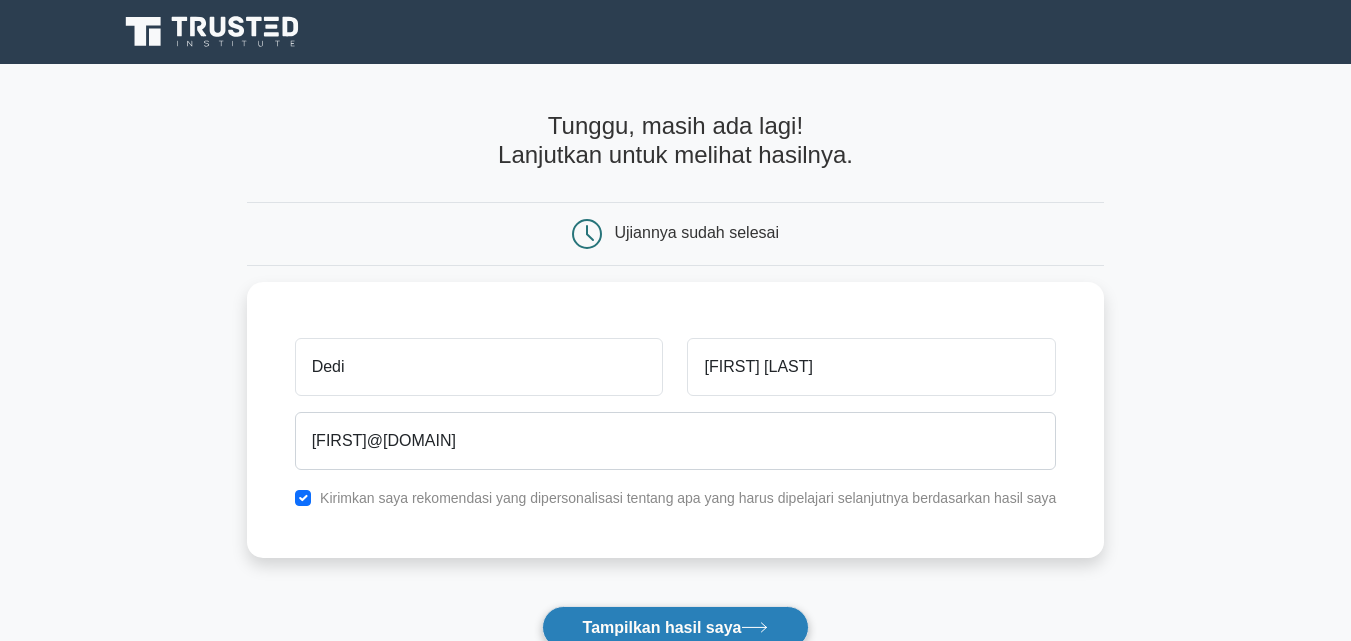 click on "Tampilkan hasil saya" at bounding box center [676, 627] 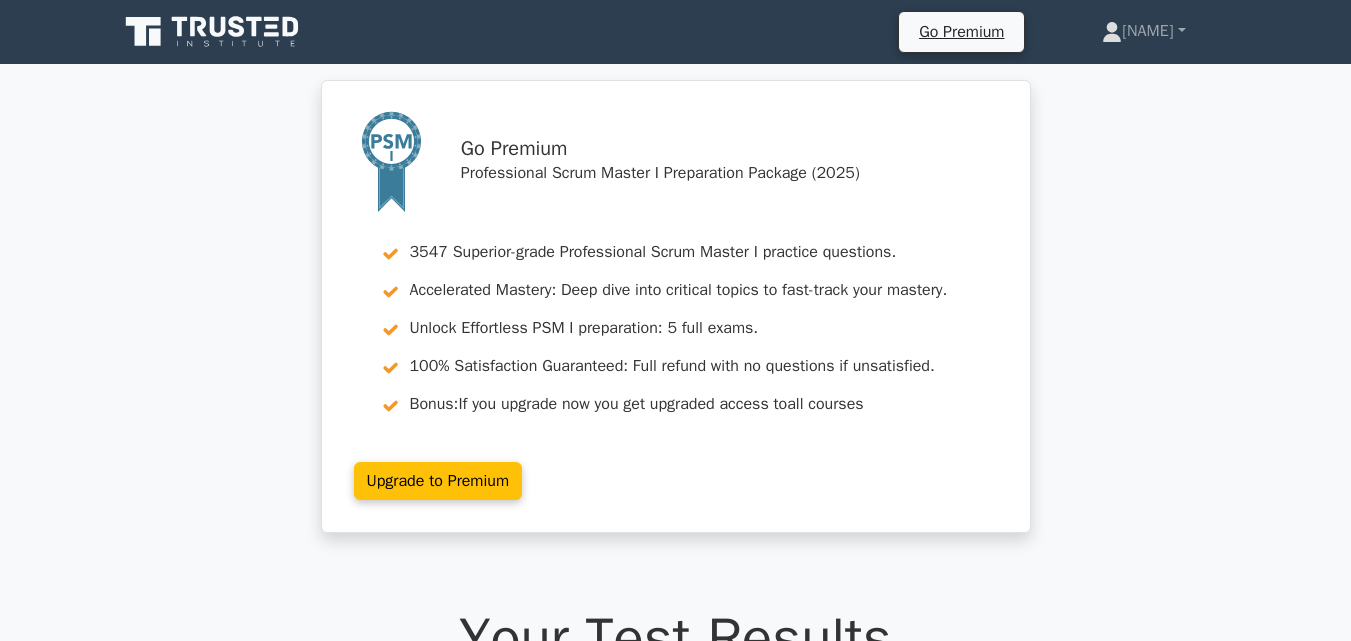 scroll, scrollTop: 0, scrollLeft: 0, axis: both 